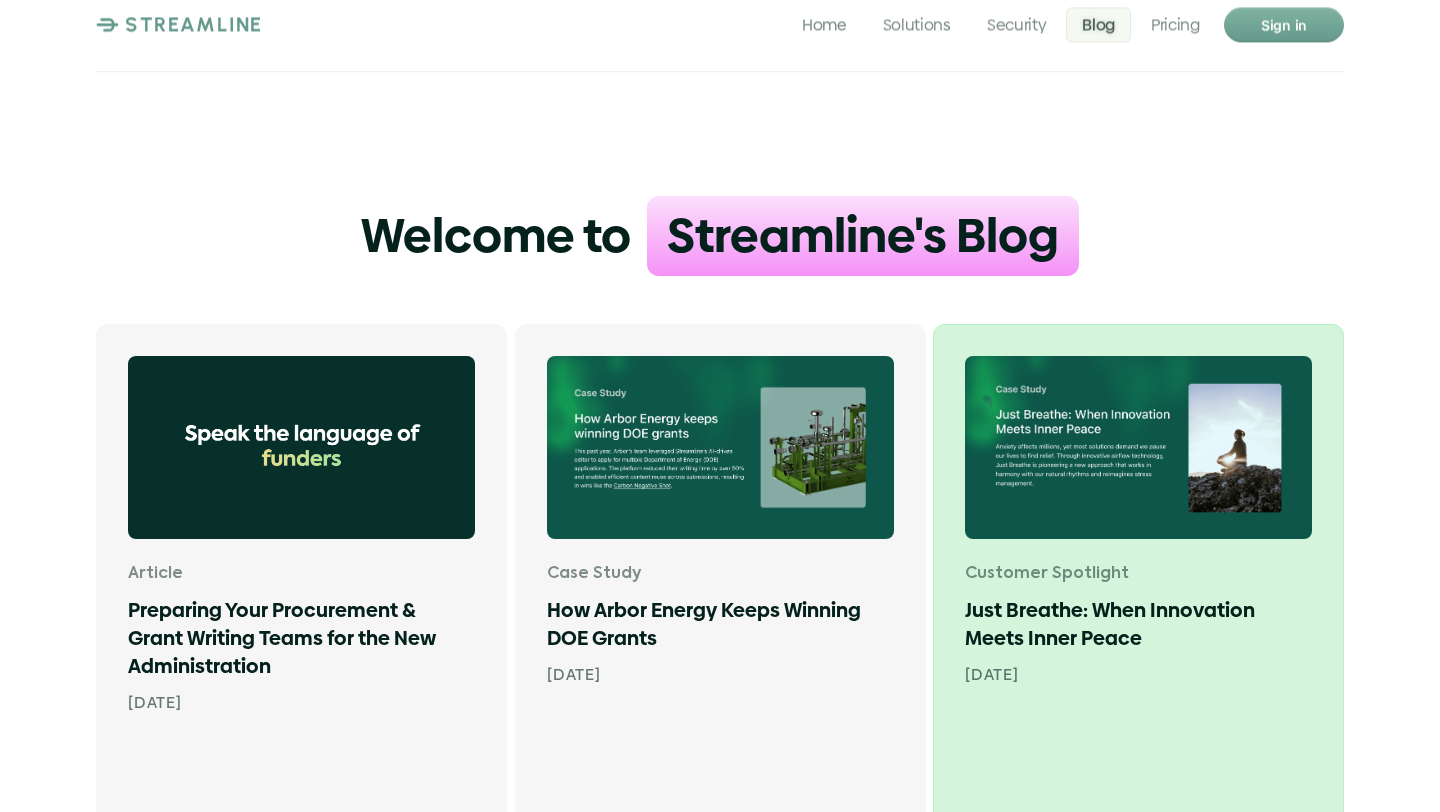 scroll, scrollTop: 642, scrollLeft: 0, axis: vertical 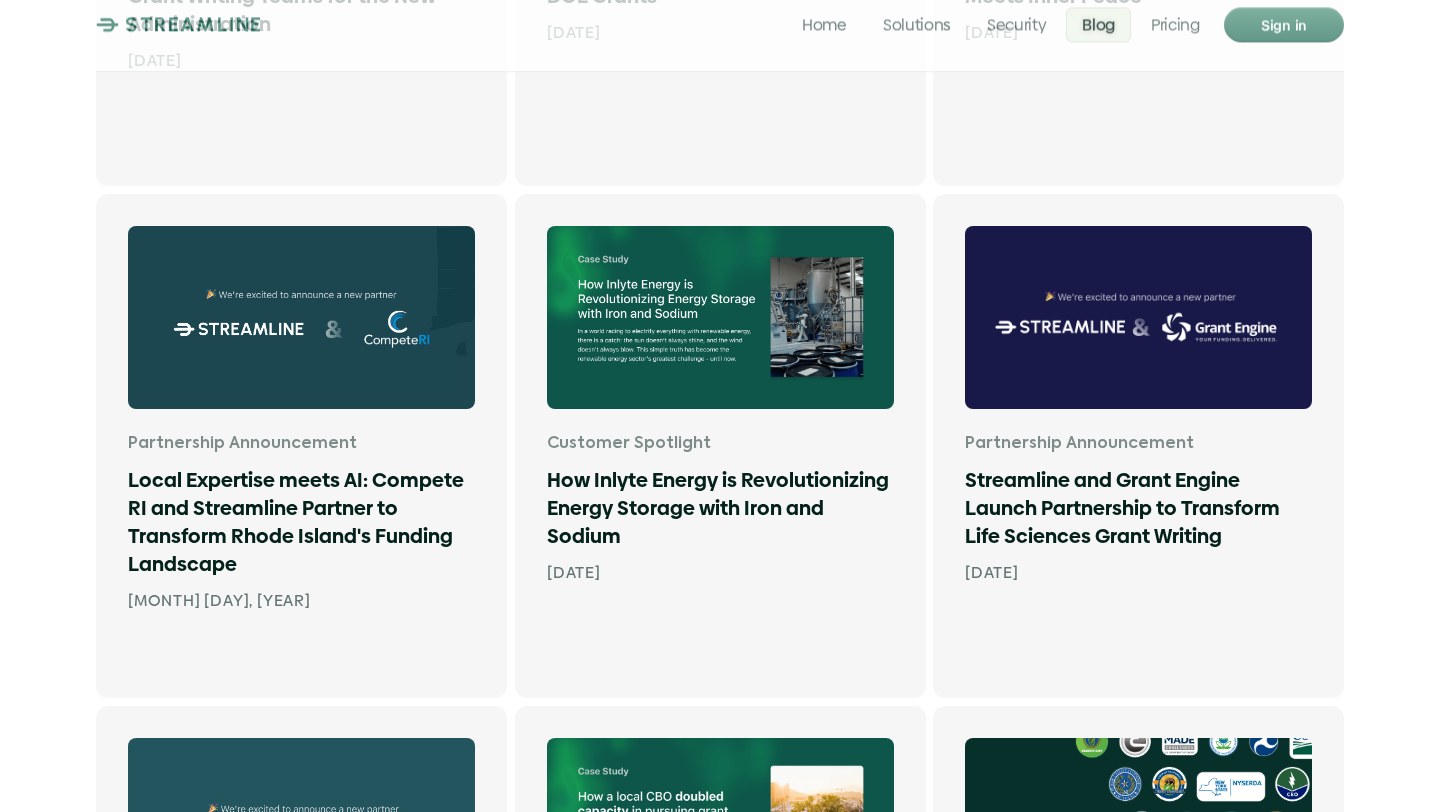 click on "Welcome to Streamline's Blog Article Preparing Your Procurement & Grant Writing Teams for the New Administration Feb 5, [DATE] Case Study How Arbor Energy Keeps Winning DOE Grants Feb 7, [DATE] Customer Spotlight Just Breathe: When Innovation Meets Inner Peace Feb 3, [DATE] Partnership Announcement Local Expertise meets AI: Compete RI and Streamline Partner to Transform Rhode Island's Funding Landscape Jan 24, [DATE] Customer Spotlight How Inlyte Energy is Revolutionizing Energy Storage with Iron and Sodium Jan 21, [DATE] Partnership Announcement Streamline and Grant Engine Launch Partnership to Transform Life Sciences Grant Writing Jan 15, [DATE] Partnership Announcement Streamline Announces Partnership with Boundary Stone Partners to Transform Energy Sector Funding Jan 13, [DATE] Customer Spotlight How a local CBO doubled capacity in pursuing grant funding with AI Oct 7, [DATE] Company Launching Discover: AI to find and qualify government grants Sep 3, [DATE] Customer Spotlight Jan 17, [DATE] Engineering Nov 14, [DATE] Company" at bounding box center (720, 1115) 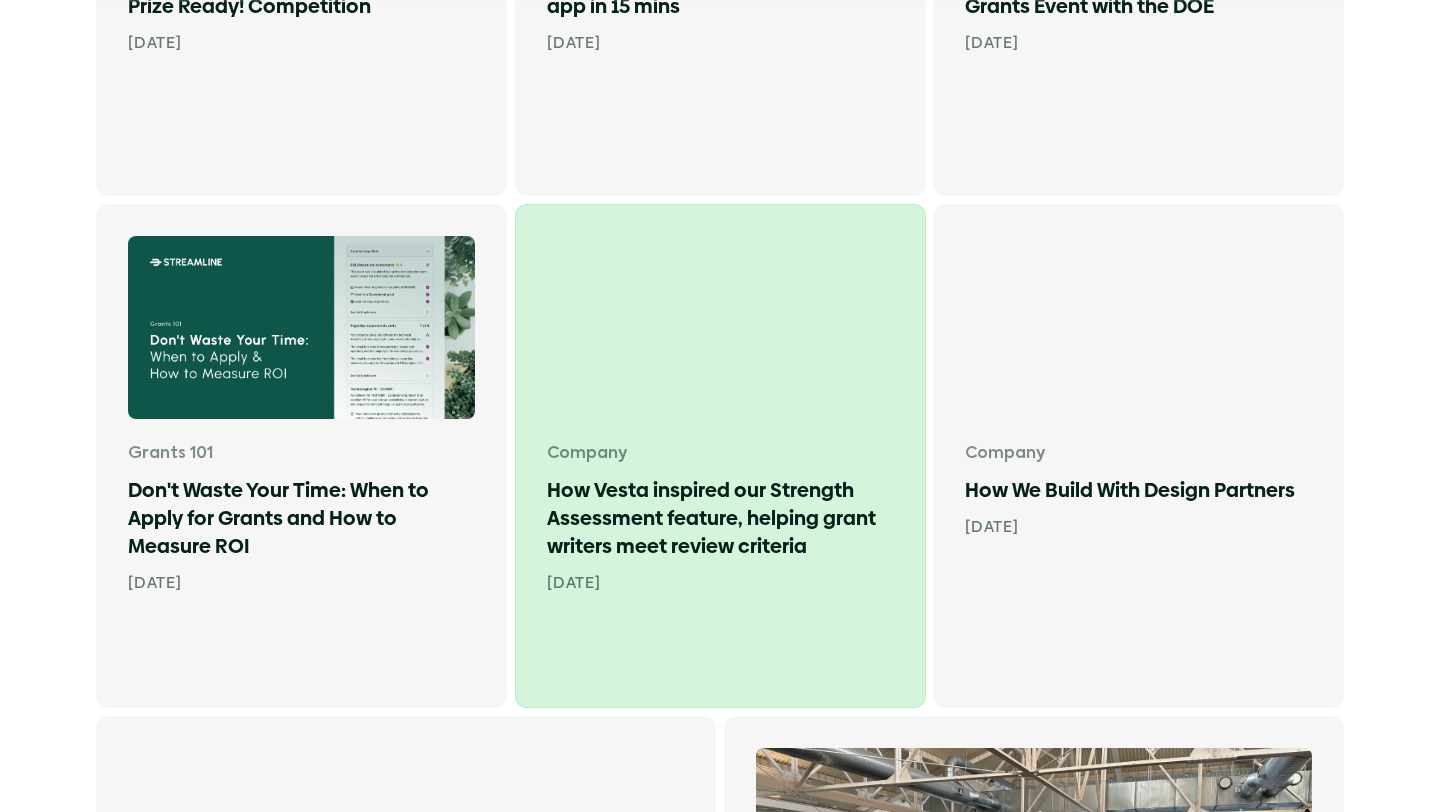 scroll, scrollTop: 1920, scrollLeft: 0, axis: vertical 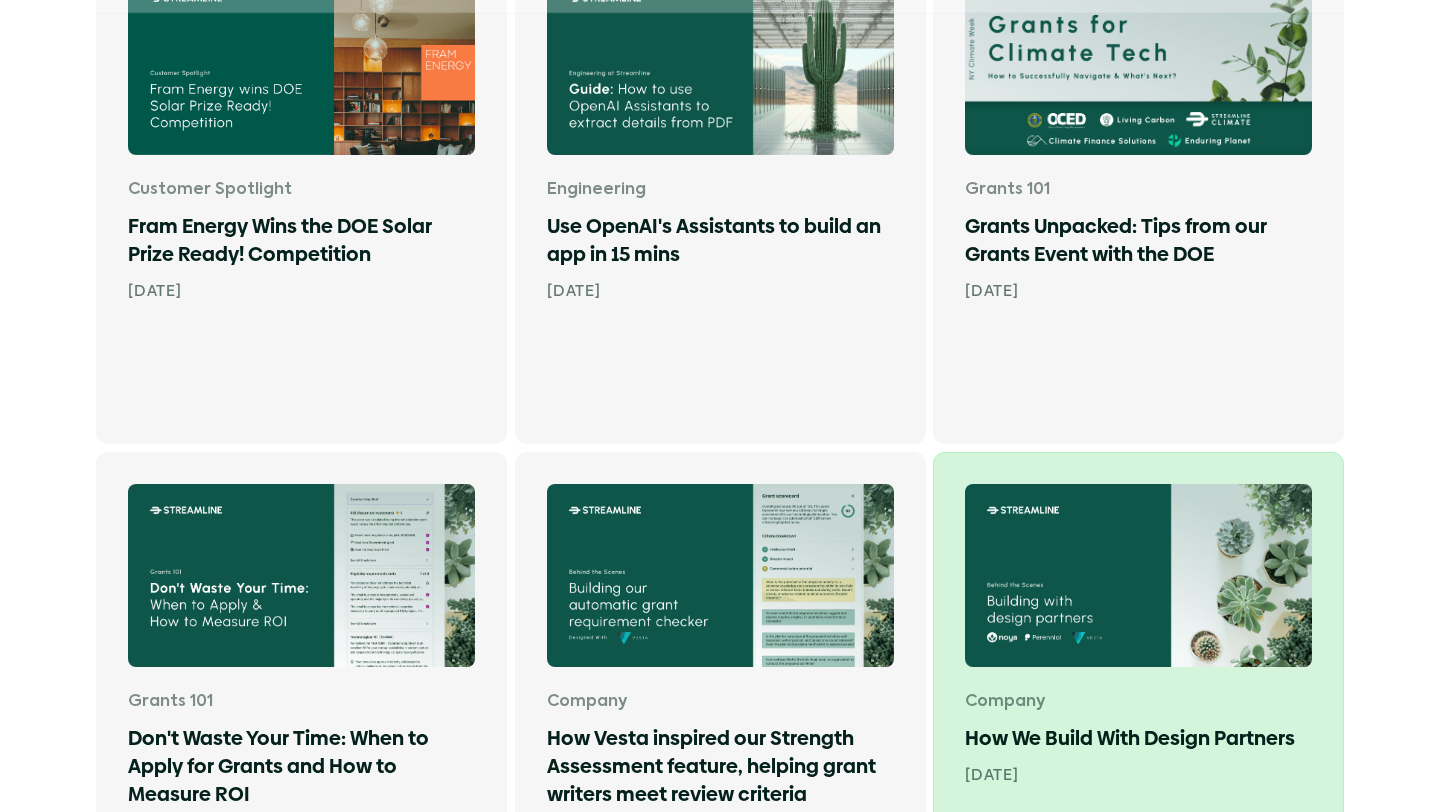 click on "Company How We Build With Design Partners Jul 10, [DATE]" at bounding box center [1138, 704] 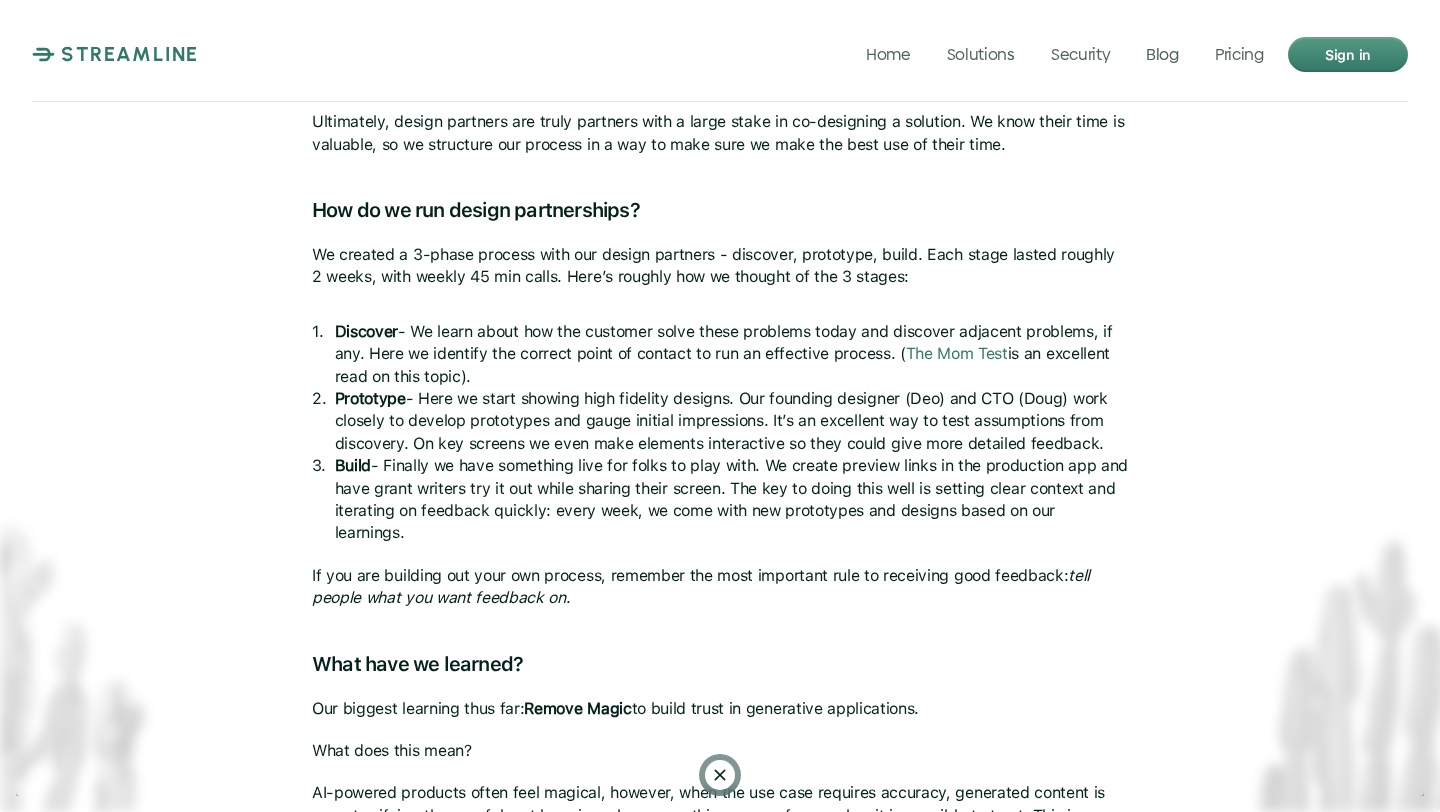 scroll, scrollTop: 1115, scrollLeft: 0, axis: vertical 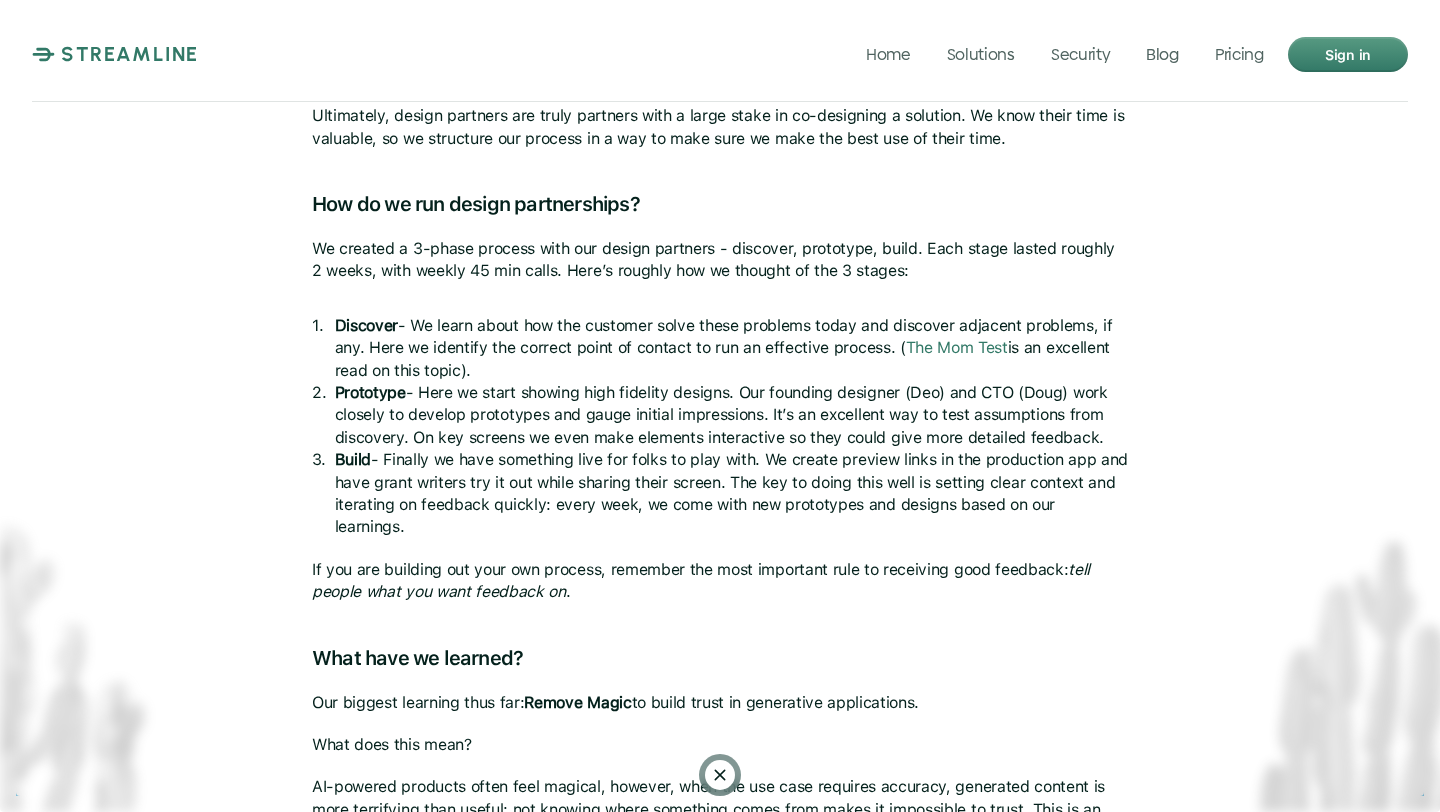 click on "We created a 3-phase process with our design partners - discover, prototype, build. Each stage lasted roughly 2 weeks, with weekly 45 min calls. Here’s roughly how we thought of the 3 stages:" at bounding box center (720, 260) 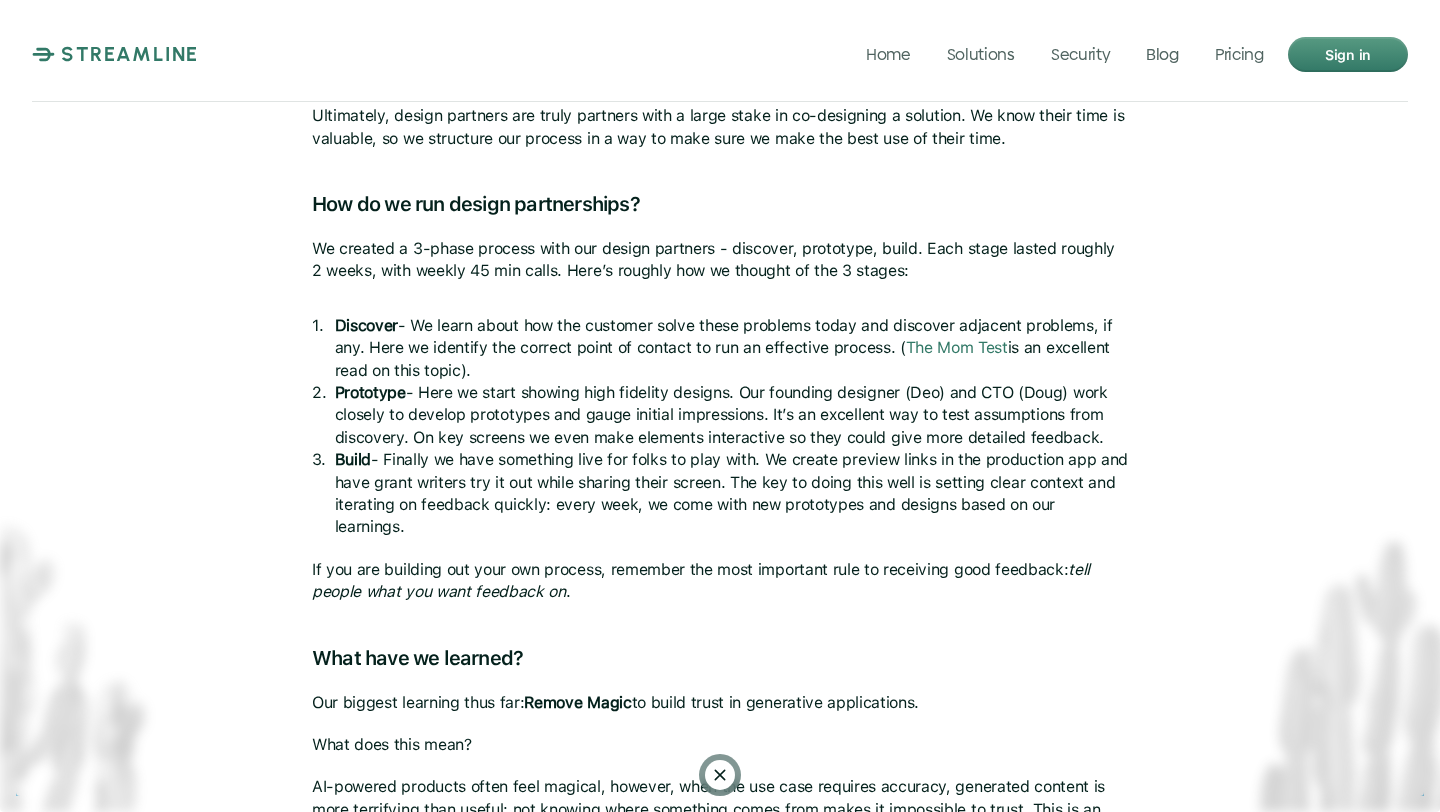 click on "We created a 3-phase process with our design partners - discover, prototype, build. Each stage lasted roughly 2 weeks, with weekly 45 min calls. Here’s roughly how we thought of the 3 stages:" at bounding box center [720, 260] 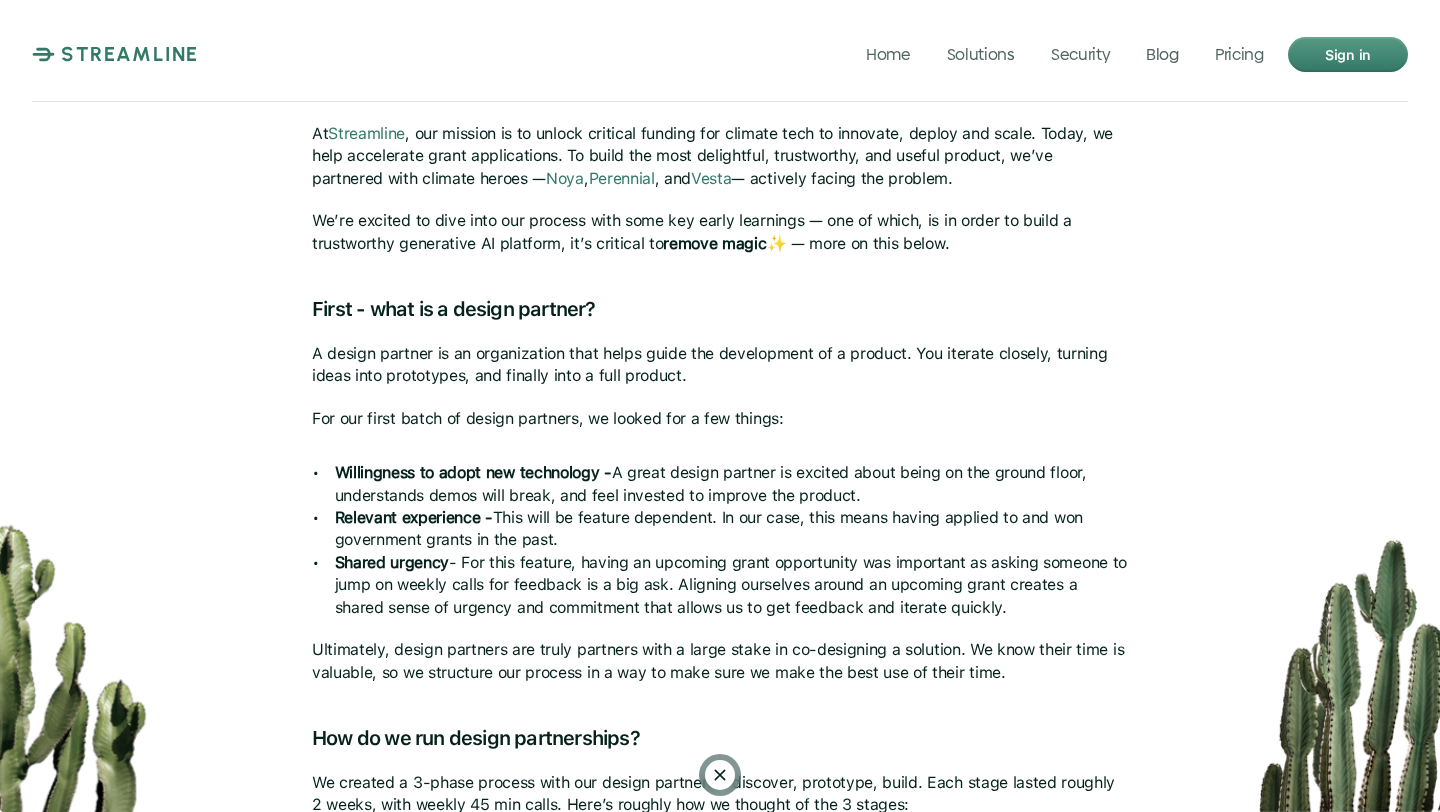 scroll, scrollTop: 574, scrollLeft: 0, axis: vertical 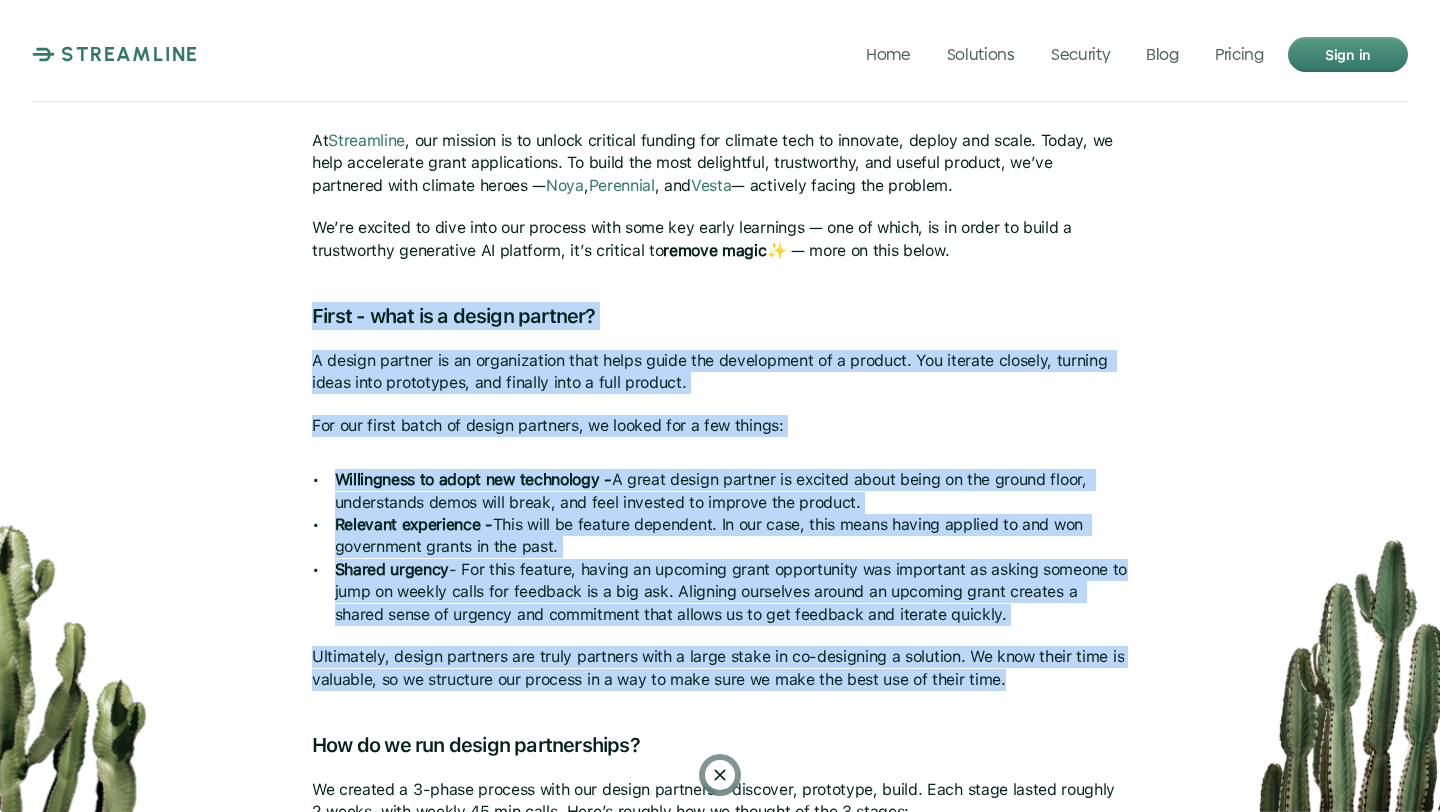 drag, startPoint x: 1023, startPoint y: 696, endPoint x: 212, endPoint y: 317, distance: 895.18823 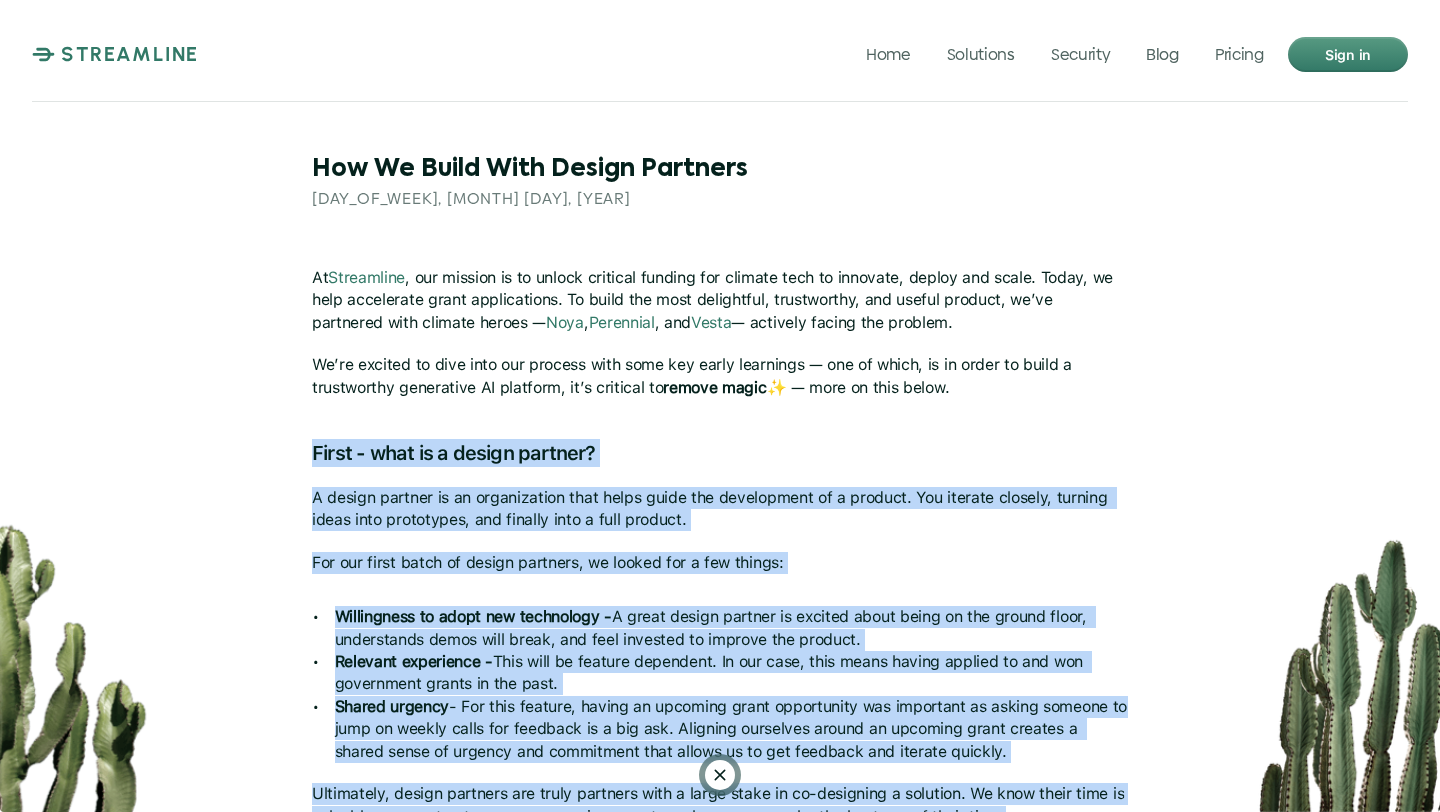scroll, scrollTop: 436, scrollLeft: 0, axis: vertical 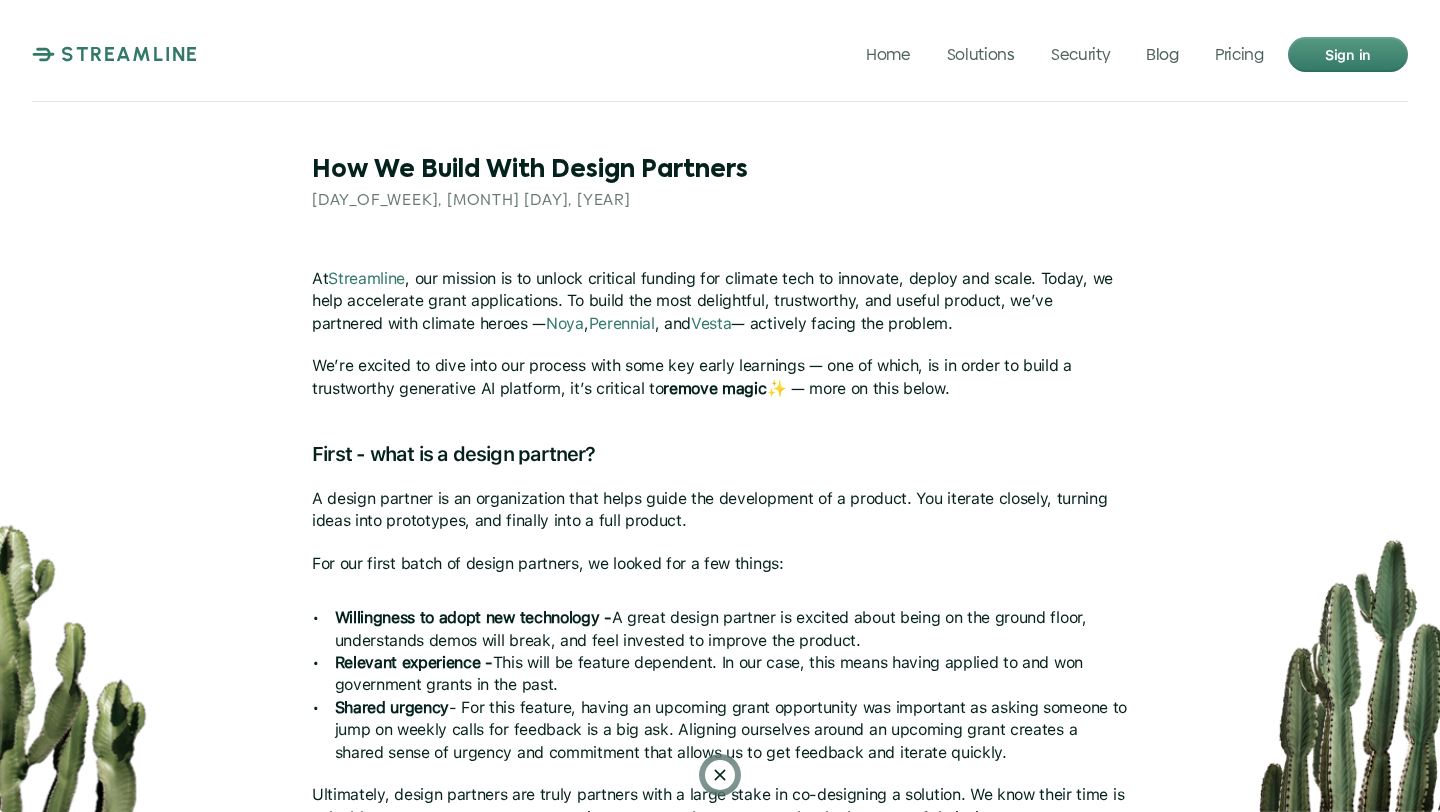 click on "How We Build With Design Partners Monday, [DATE] At Streamline , our mission is to unlock critical funding for climate tech to innovate, deploy and scale. Today, we help accelerate grant applications. To build the most delightful, trustworthy, and useful product, we’ve partnered with climate heroes — Noya , Perennial , and Vesta — actively facing the problem. We’re excited to dive into our process with some key early learnings — one of which, is in order to build a trustworthy generative AI platform, it’s critical to remove magic ✨ — more on this below. First - what is a design partner? A design partner is an organization that helps guide the development of a product. You iterate closely, turning ideas into prototypes, and finally into a full product. For our first batch of design partners, we looked for a few things: Willingness to adopt new technology - Relevant experience - Shared urgency How do we run design partnerships? Discover The Mom Test Prototype Build . Remove Magic" at bounding box center (720, 1489) 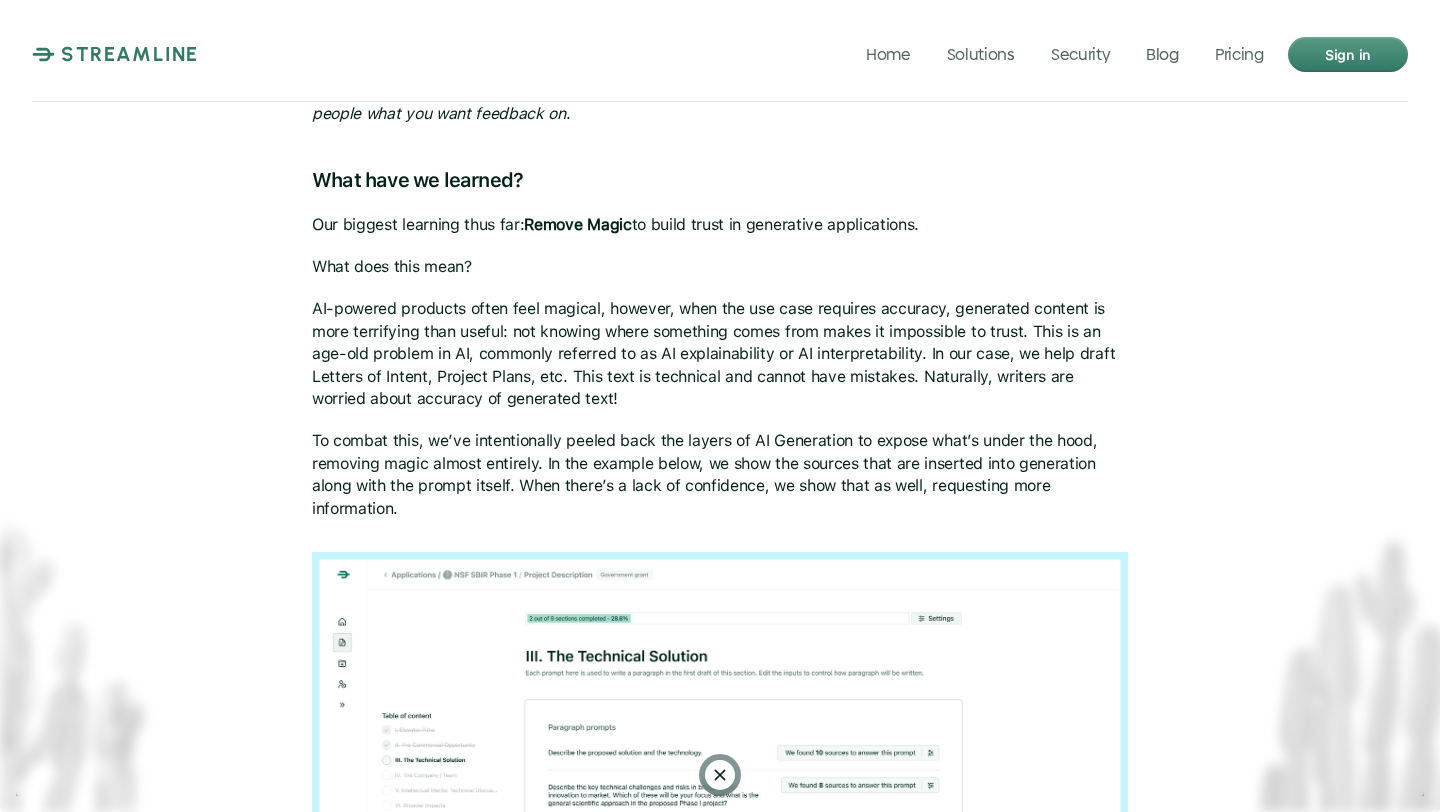 scroll, scrollTop: 1600, scrollLeft: 0, axis: vertical 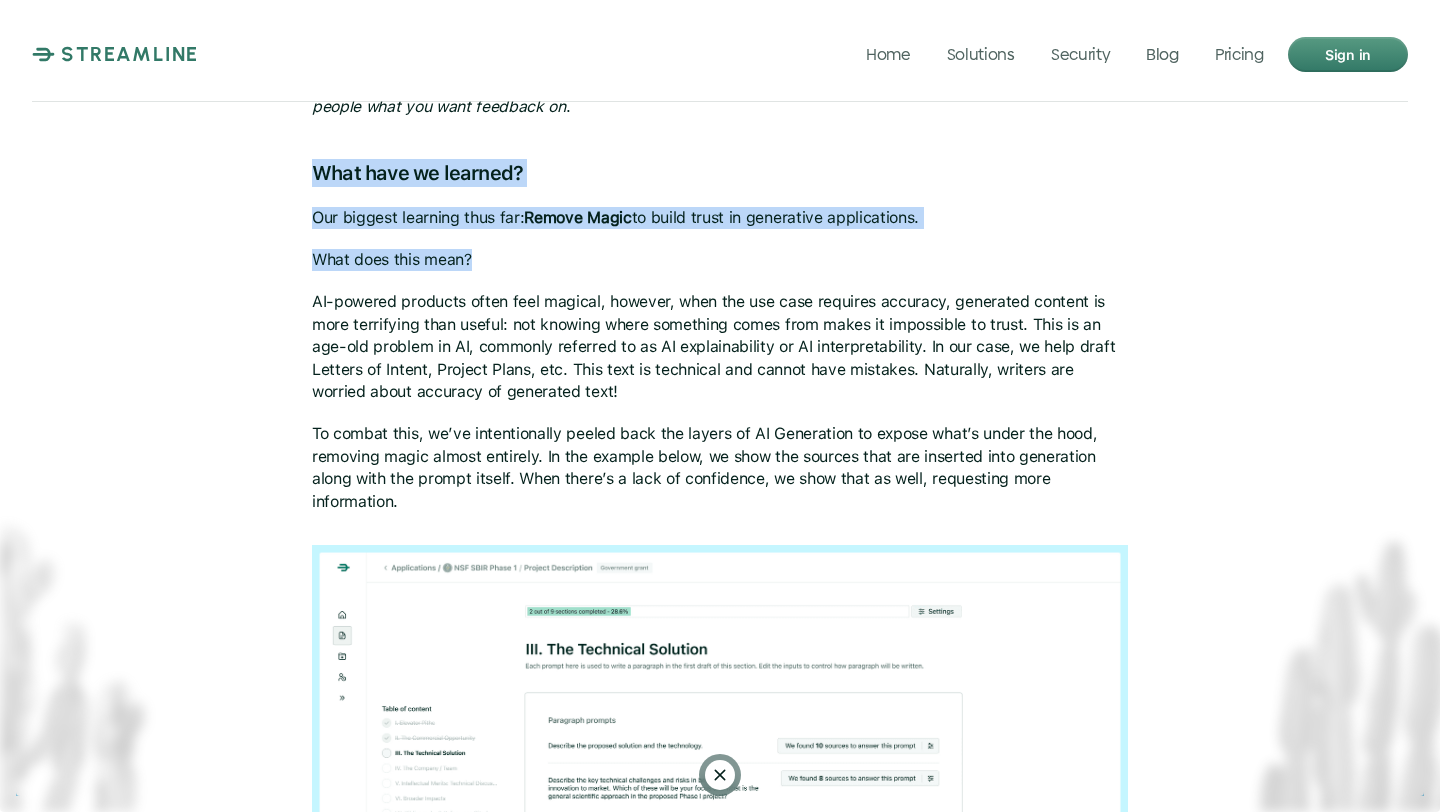 drag, startPoint x: 273, startPoint y: 137, endPoint x: 791, endPoint y: 254, distance: 531.04895 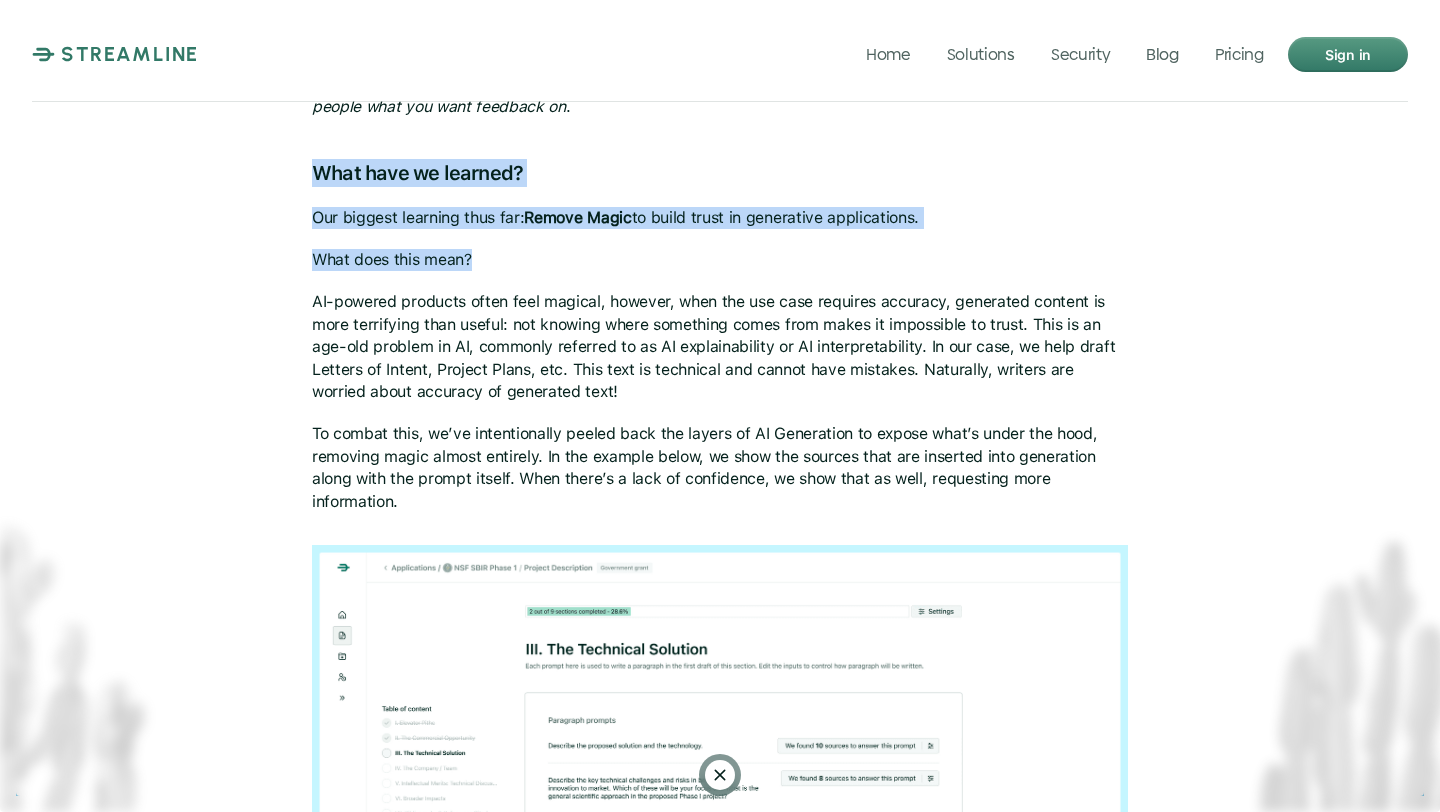 click on "How We Build With Design Partners Monday, [DATE] At Streamline , our mission is to unlock critical funding for climate tech to innovate, deploy and scale. Today, we help accelerate grant applications. To build the most delightful, trustworthy, and useful product, we’ve partnered with climate heroes — Noya , Perennial , and Vesta — actively facing the problem. We’re excited to dive into our process with some key early learnings — one of which, is in order to build a trustworthy generative AI platform, it’s critical to remove magic ✨ — more on this below. First - what is a design partner? A design partner is an organization that helps guide the development of a product. You iterate closely, turning ideas into prototypes, and finally into a full product. For our first batch of design partners, we looked for a few things: Willingness to adopt new technology - Relevant experience - Shared urgency How do we run design partnerships? Discover The Mom Test Prototype Build . Remove Magic" at bounding box center [720, 325] 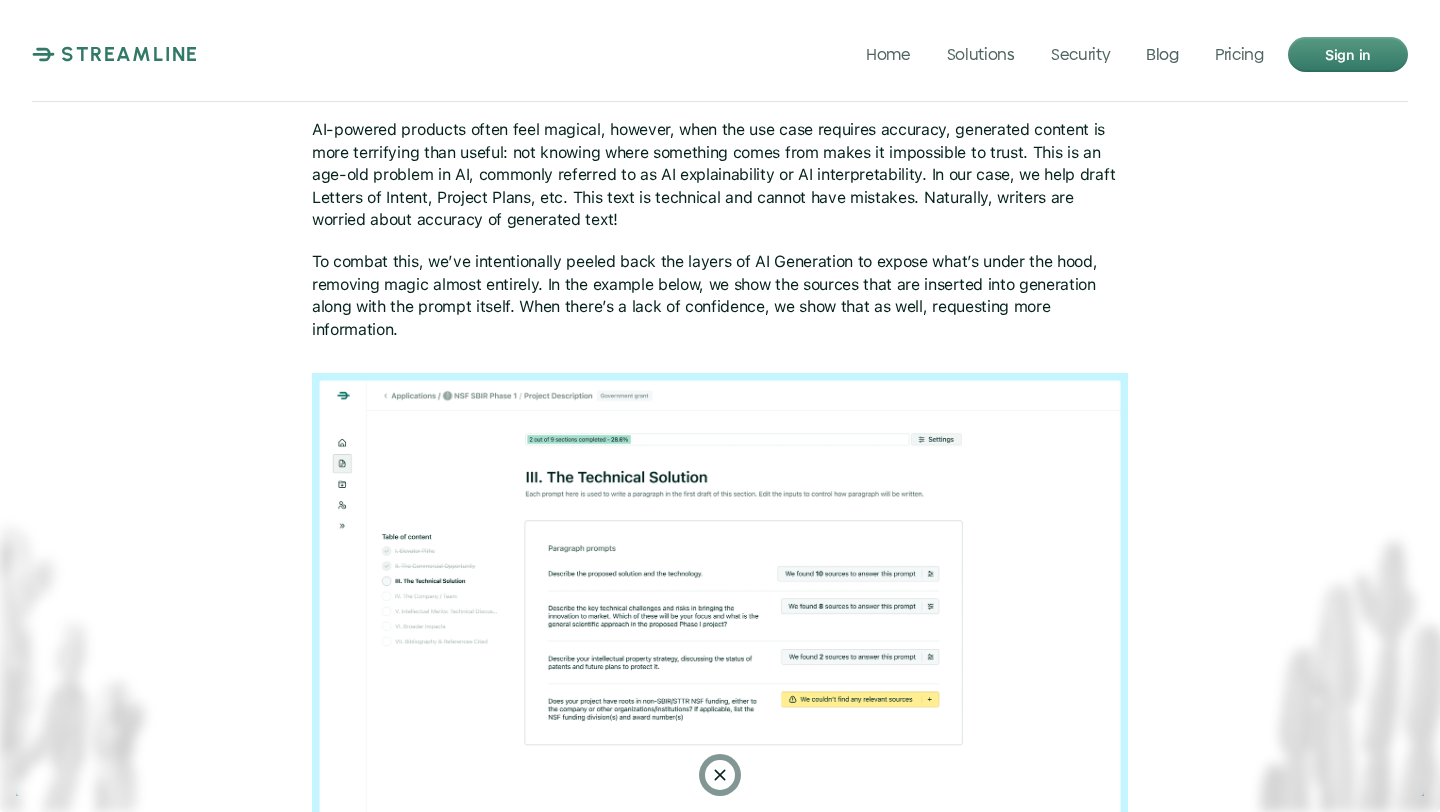 scroll, scrollTop: 1773, scrollLeft: 0, axis: vertical 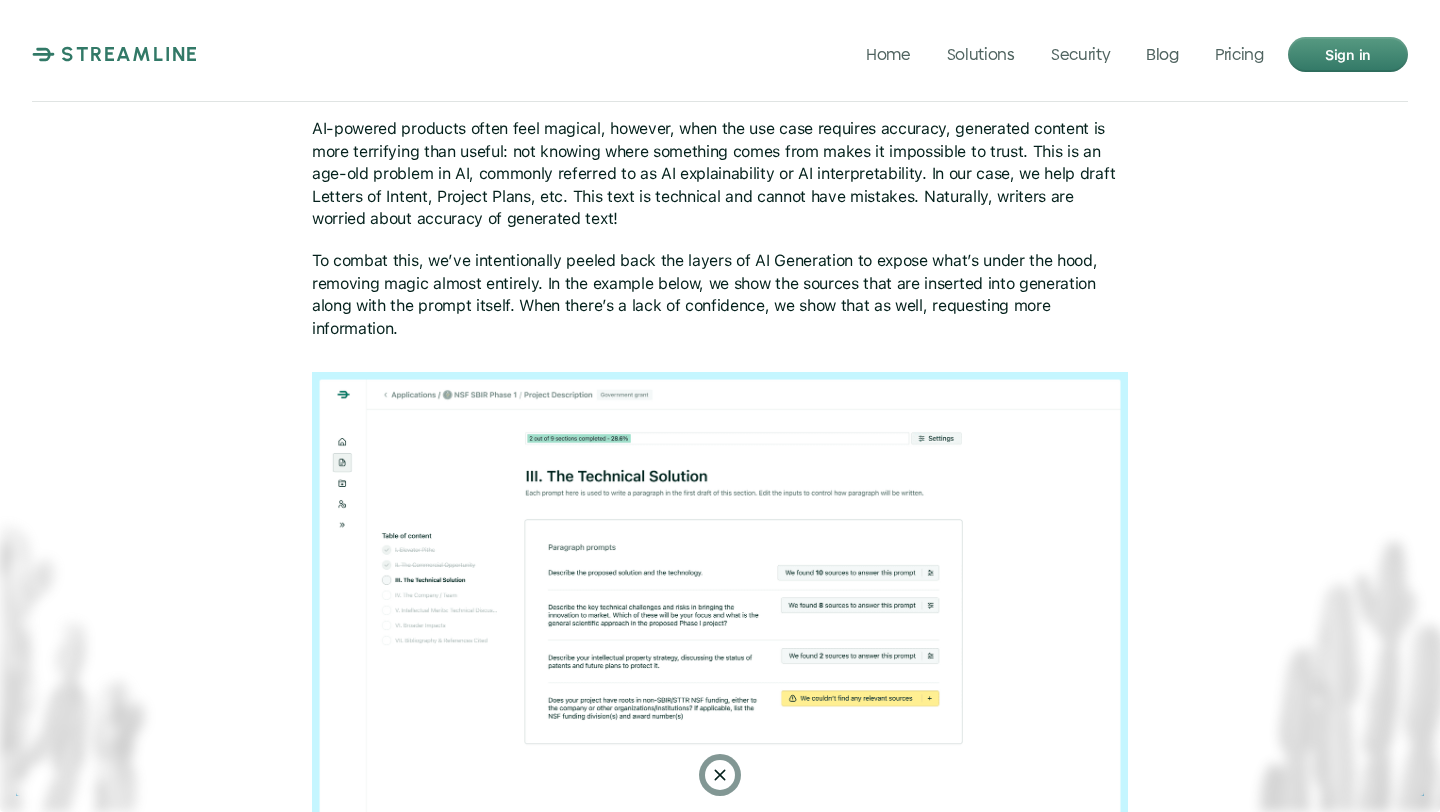 click on "To combat this, we’ve intentionally peeled back the layers of AI Generation to expose what’s under the hood, removing magic almost entirely. In the example below, we show the sources that are inserted into generation along with the prompt itself. When there’s a lack of confidence, we show that as well, requesting more information." at bounding box center [720, 295] 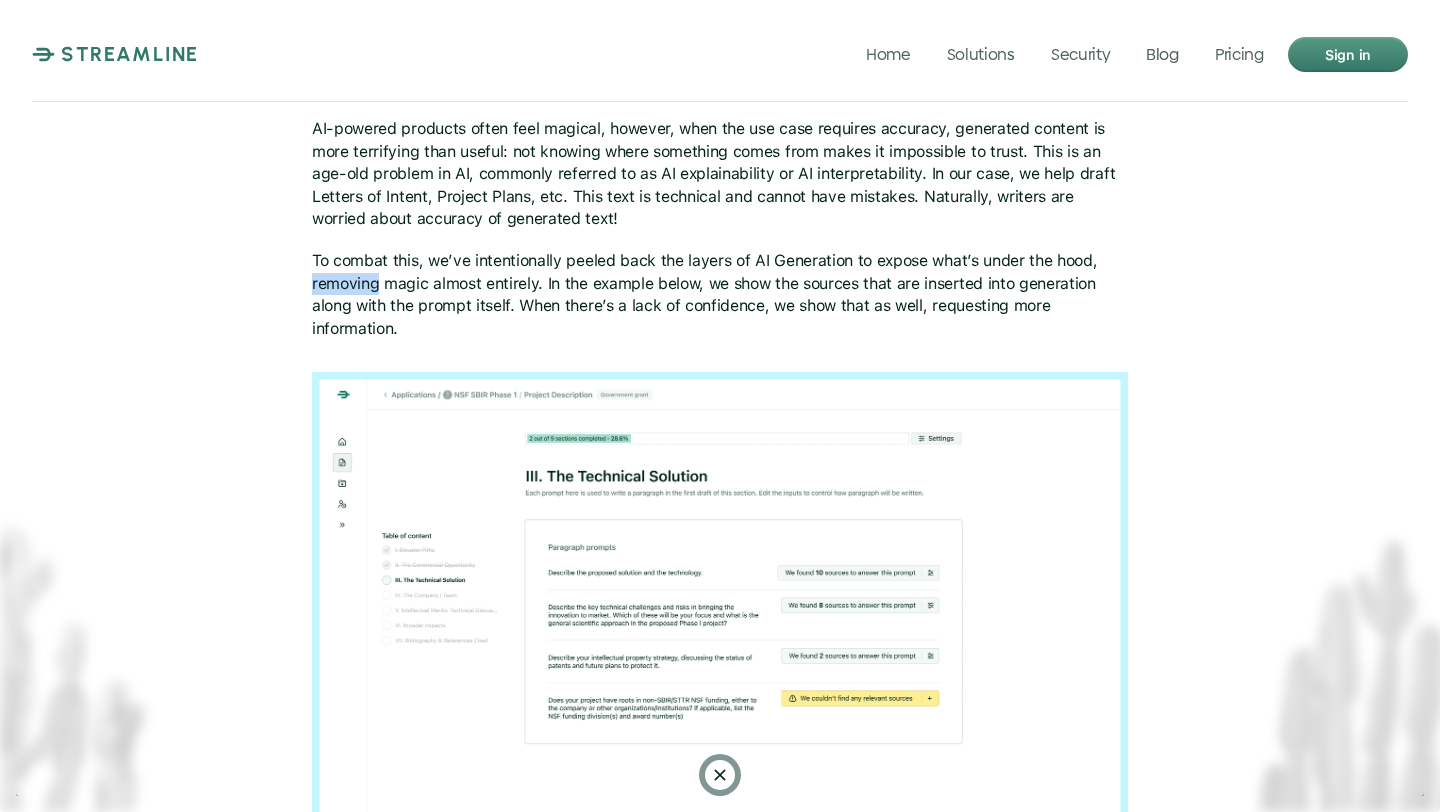 click on "To combat this, we’ve intentionally peeled back the layers of AI Generation to expose what’s under the hood, removing magic almost entirely. In the example below, we show the sources that are inserted into generation along with the prompt itself. When there’s a lack of confidence, we show that as well, requesting more information." at bounding box center [720, 295] 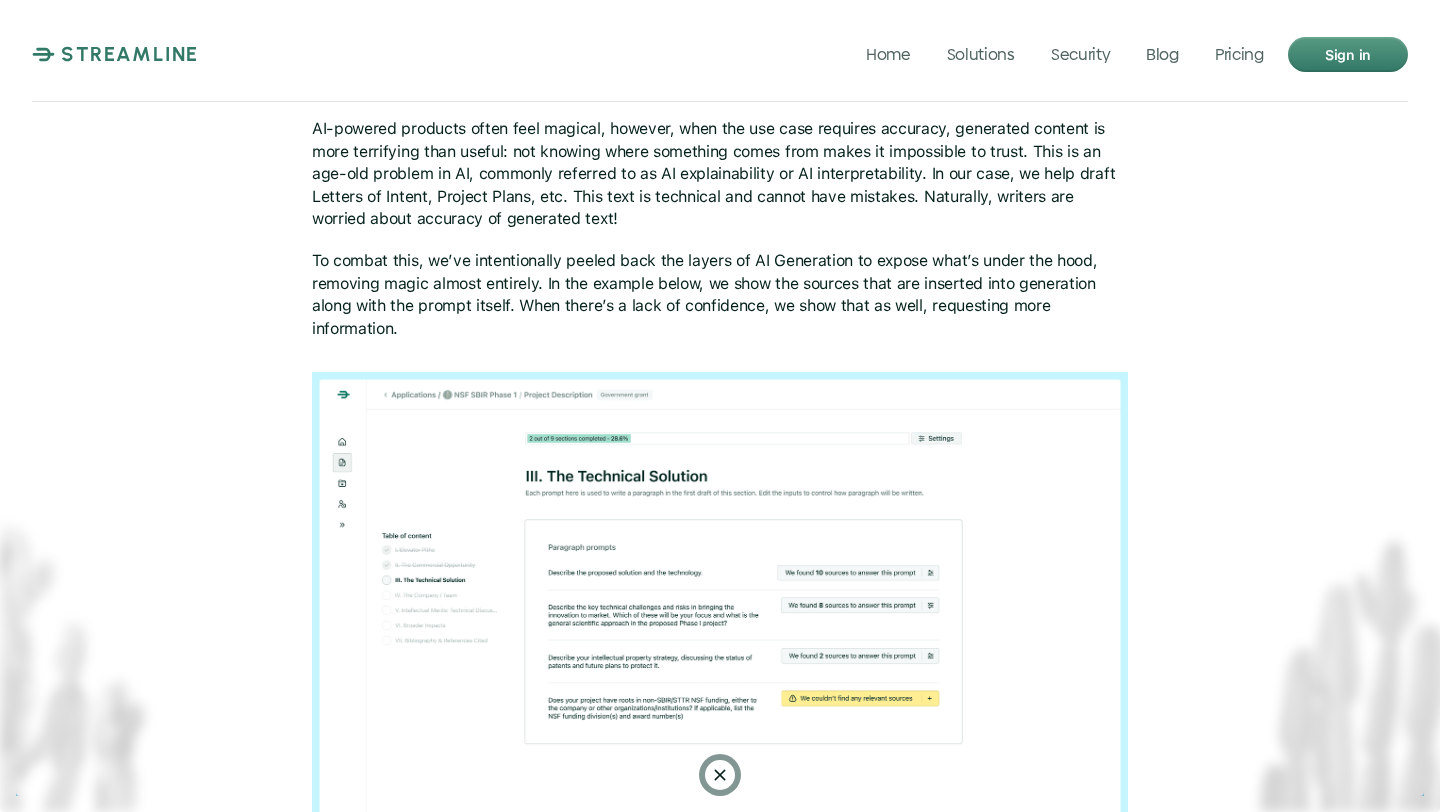 click on "To combat this, we’ve intentionally peeled back the layers of AI Generation to expose what’s under the hood, removing magic almost entirely. In the example below, we show the sources that are inserted into generation along with the prompt itself. When there’s a lack of confidence, we show that as well, requesting more information." at bounding box center [720, 295] 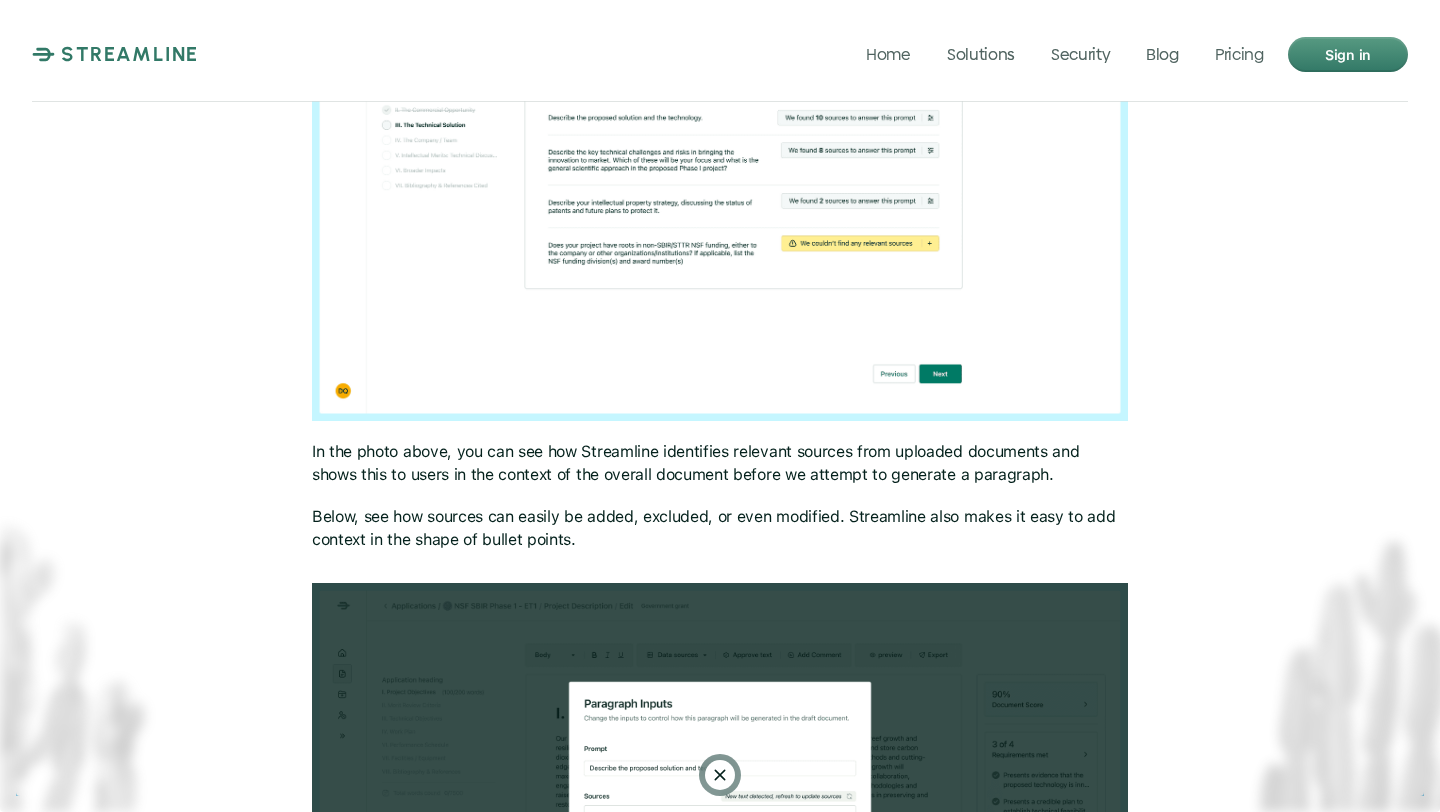 scroll, scrollTop: 2313, scrollLeft: 0, axis: vertical 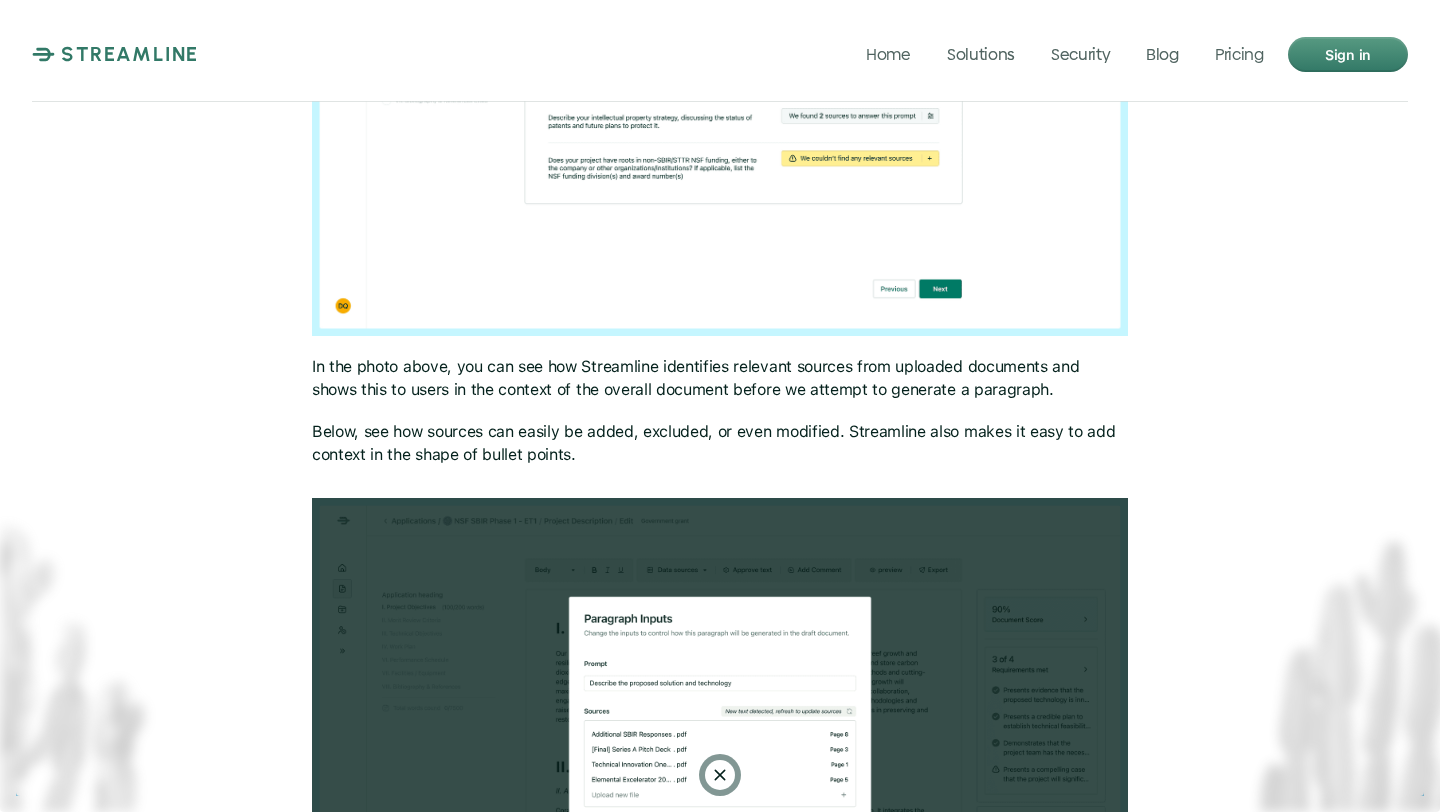 click on "At Streamline , our mission is to unlock critical funding for climate tech to innovate, deploy and scale. Today, we help accelerate grant applications. To build the most delightful, trustworthy, and useful product, we’ve partnered with climate heroes — Noya , Perennial , and Vesta — actively facing the problem. We’re excited to dive into our process with some key early learnings — one of which, is in order to build a trustworthy generative AI platform, it’s critical to remove magic ✨ — more on this below. First - what is a design partner? A design partner is an organization that helps guide the development of a product. You iterate closely, turning ideas into prototypes, and finally into a full product. For our first batch of design partners, we looked for a few things: Willingness to adopt new technology - A great design partner is excited about being on the ground floor, understands demos will break, and feel invested to improve the product. Relevant experience - Shared urgency Build" at bounding box center (720, -134) 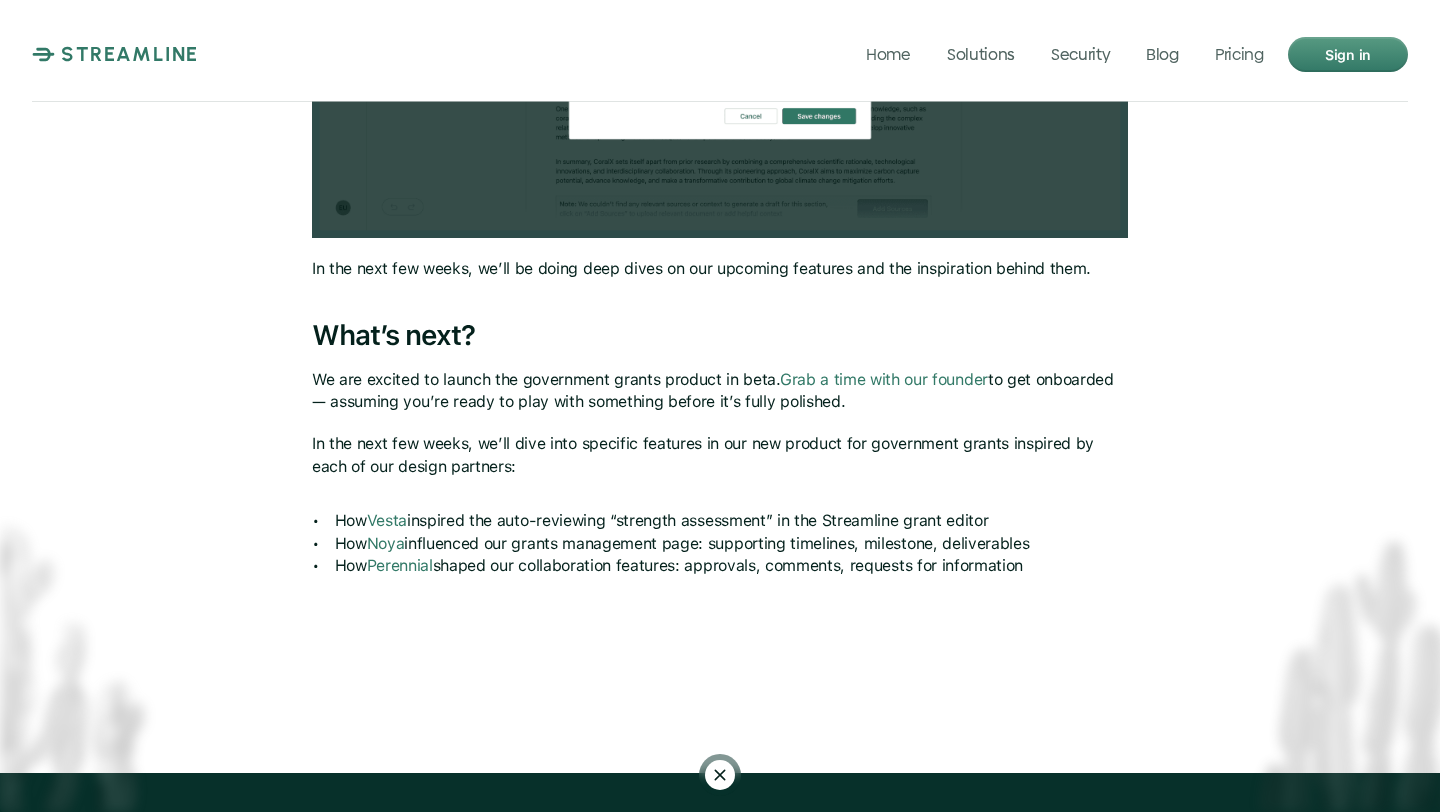scroll, scrollTop: 3096, scrollLeft: 0, axis: vertical 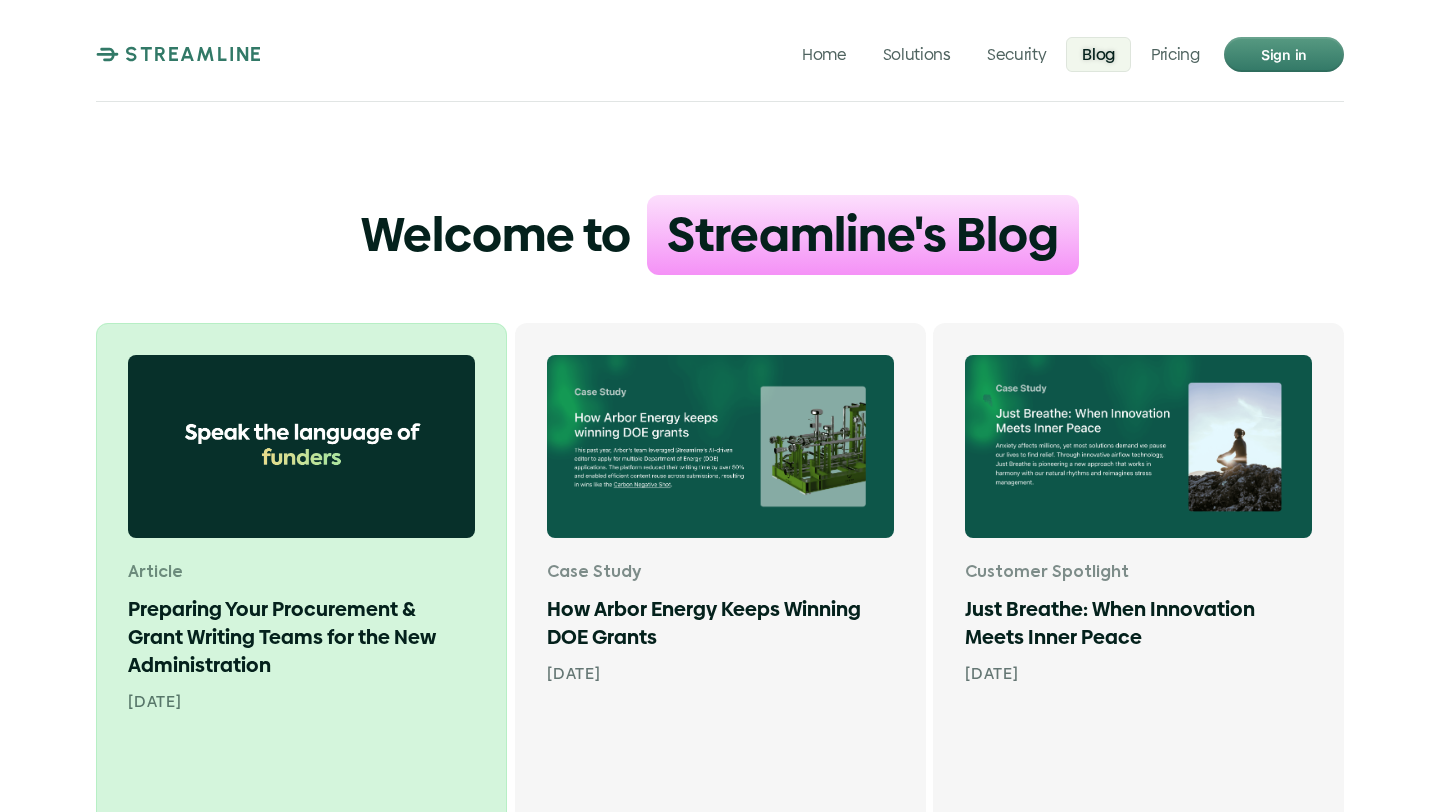 click on "Preparing Your Procurement & Grant Writing Teams for the New Administration" at bounding box center (301, 637) 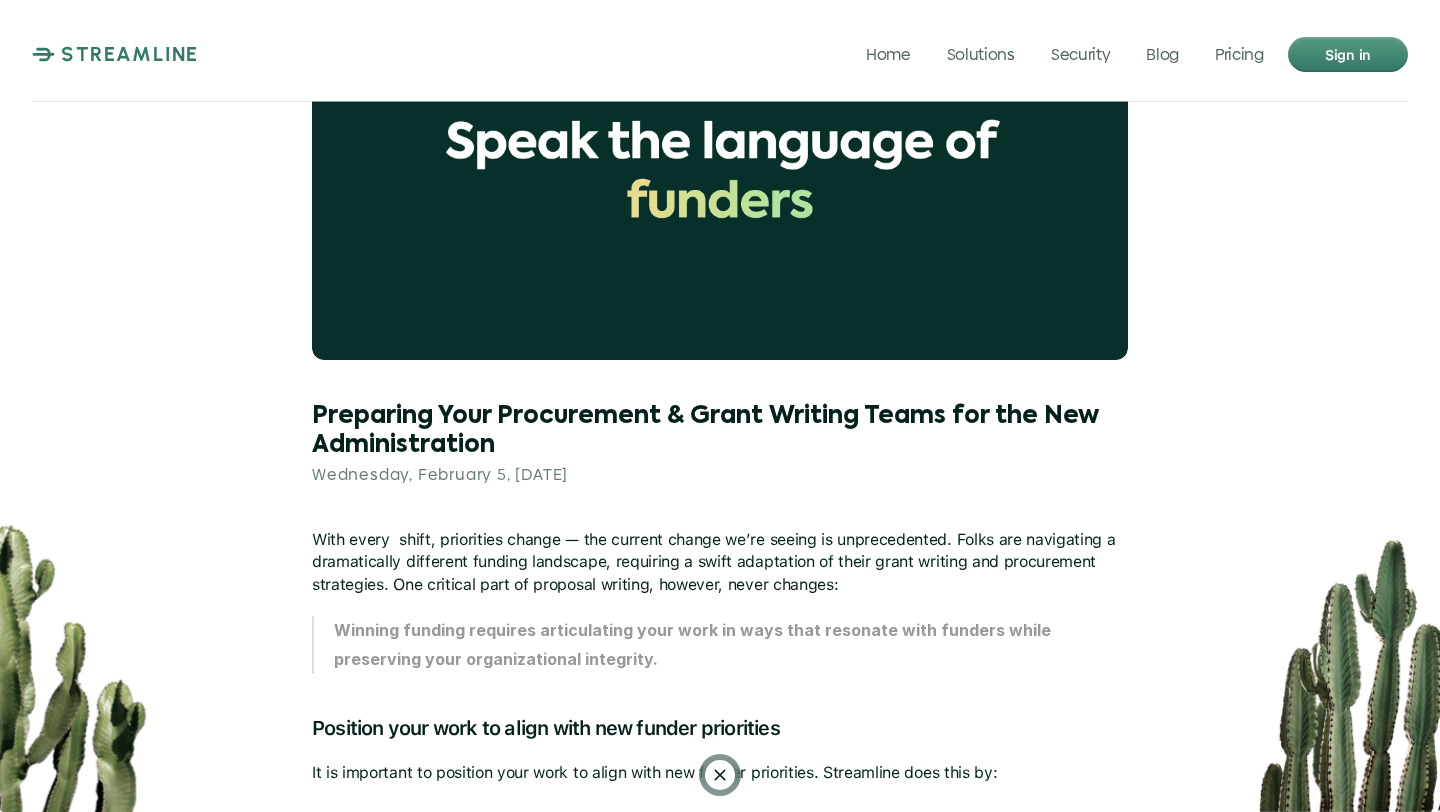 scroll, scrollTop: 0, scrollLeft: 0, axis: both 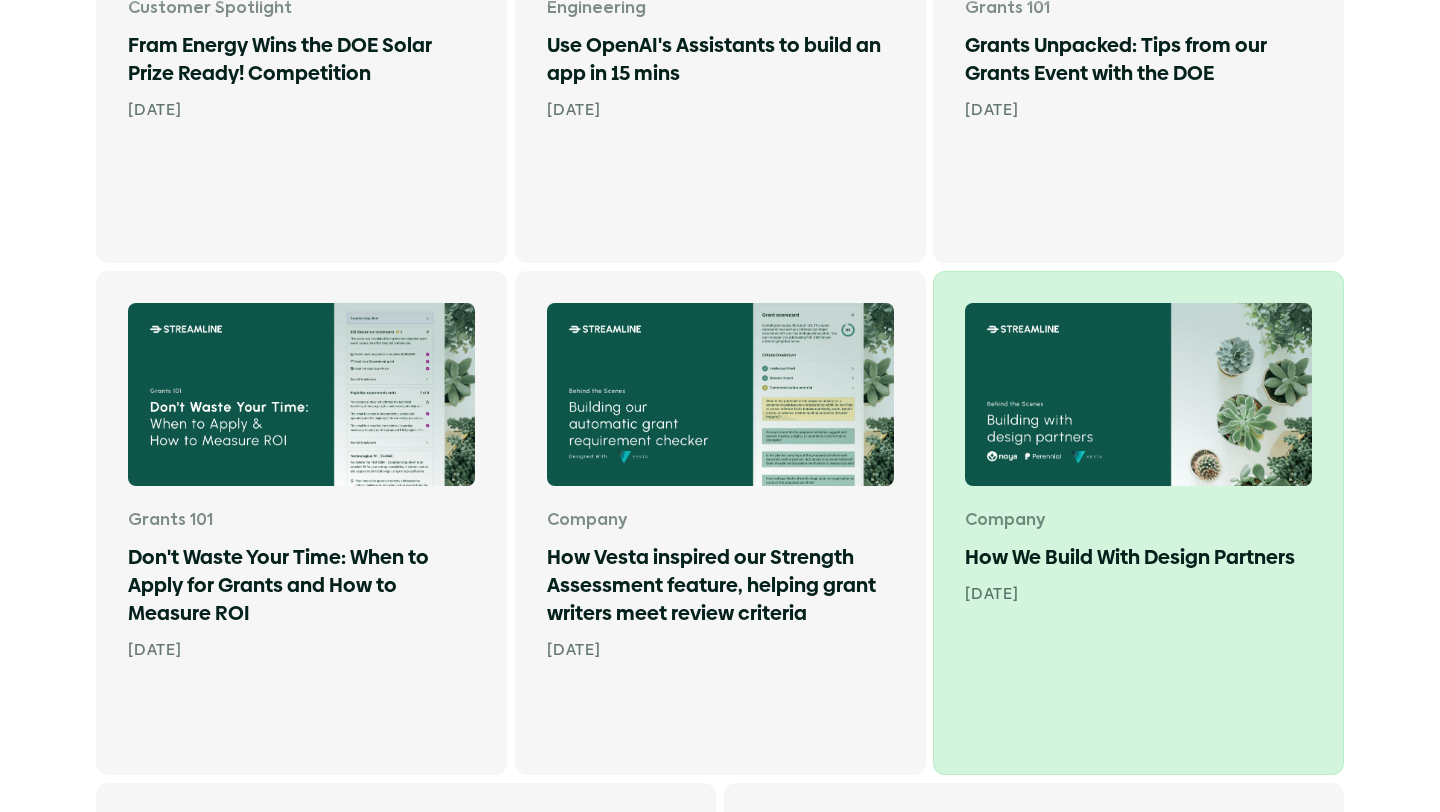 click on "How We Build With Design Partners" at bounding box center (1130, 557) 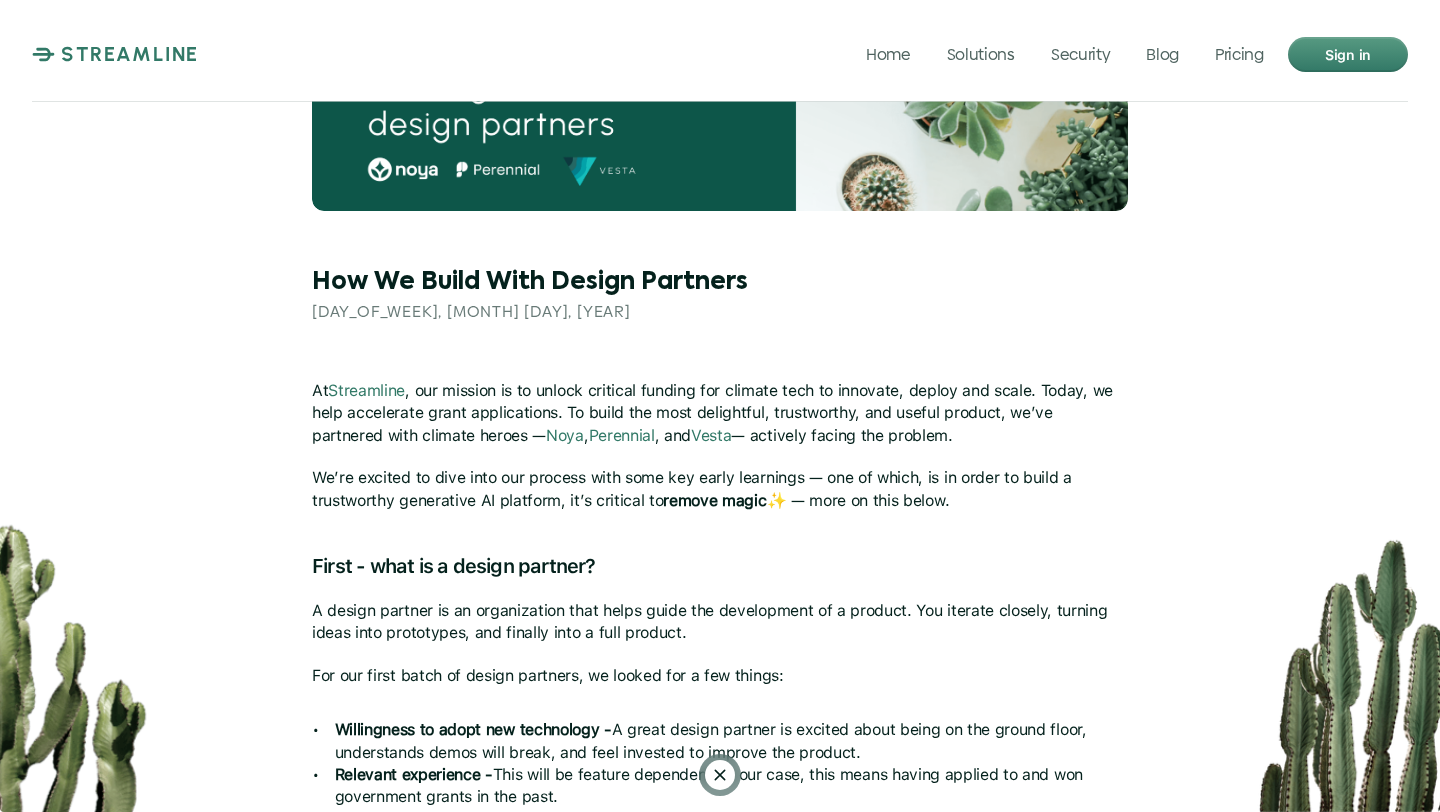 scroll, scrollTop: 269, scrollLeft: 0, axis: vertical 